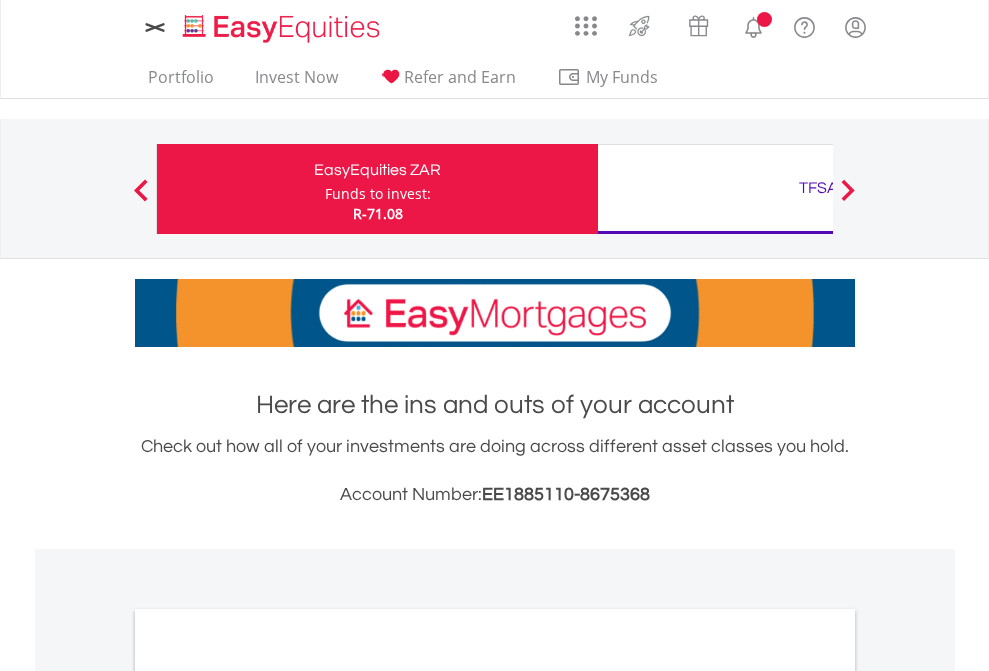 scroll, scrollTop: 0, scrollLeft: 0, axis: both 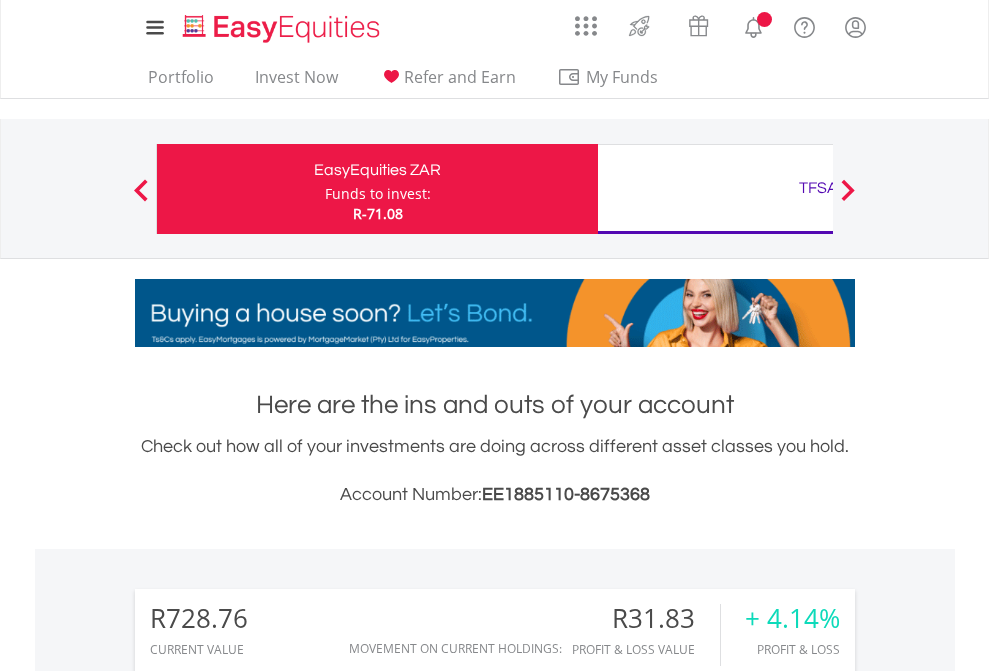 click on "Funds to invest:" at bounding box center [378, 194] 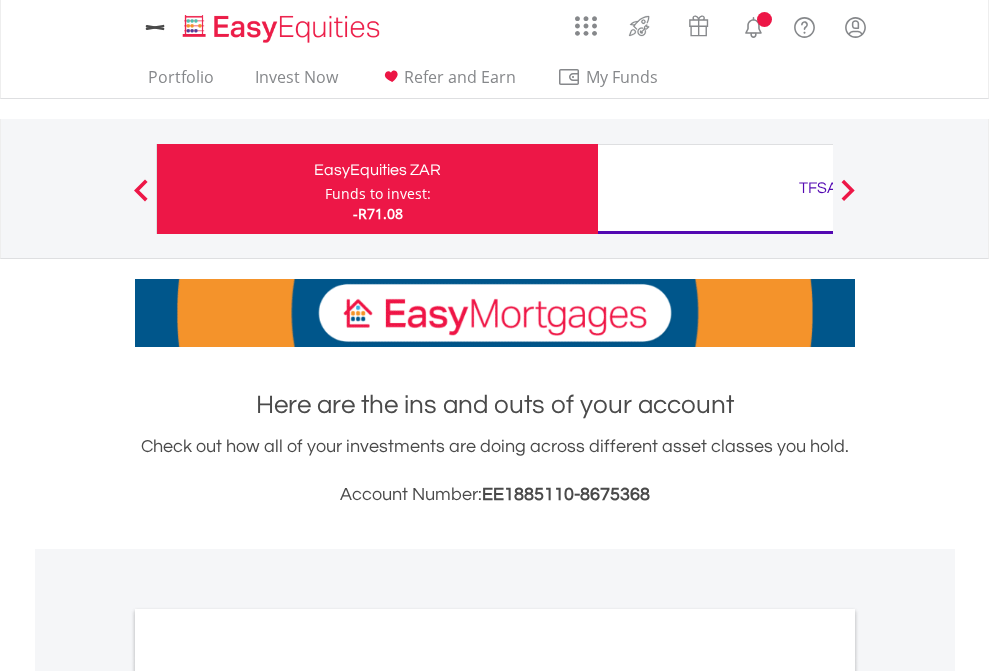 scroll, scrollTop: 0, scrollLeft: 0, axis: both 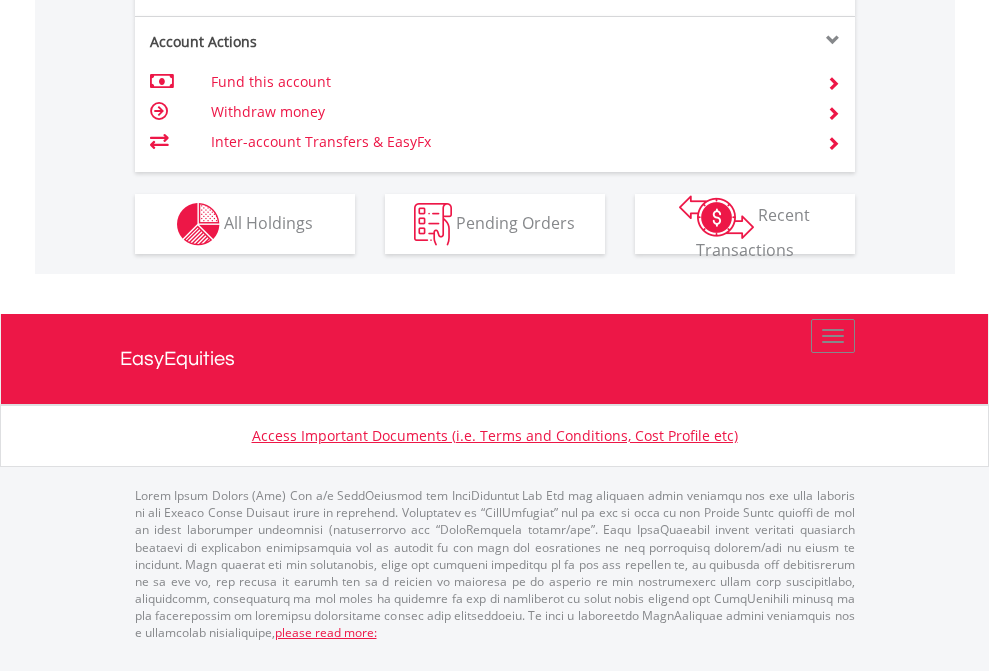 click on "Investment types" at bounding box center [706, -337] 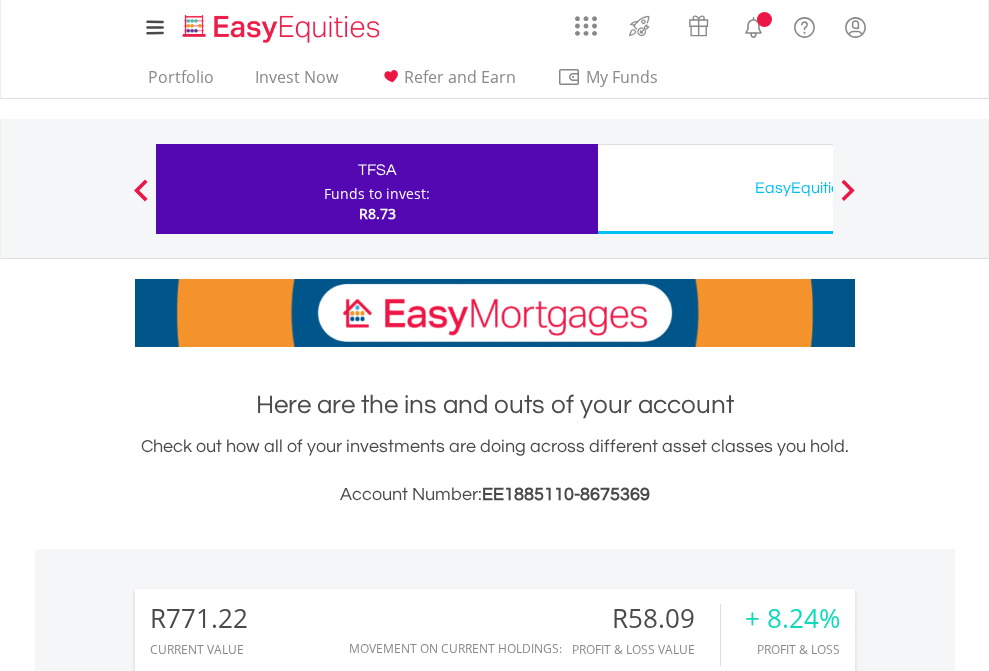 scroll, scrollTop: 0, scrollLeft: 0, axis: both 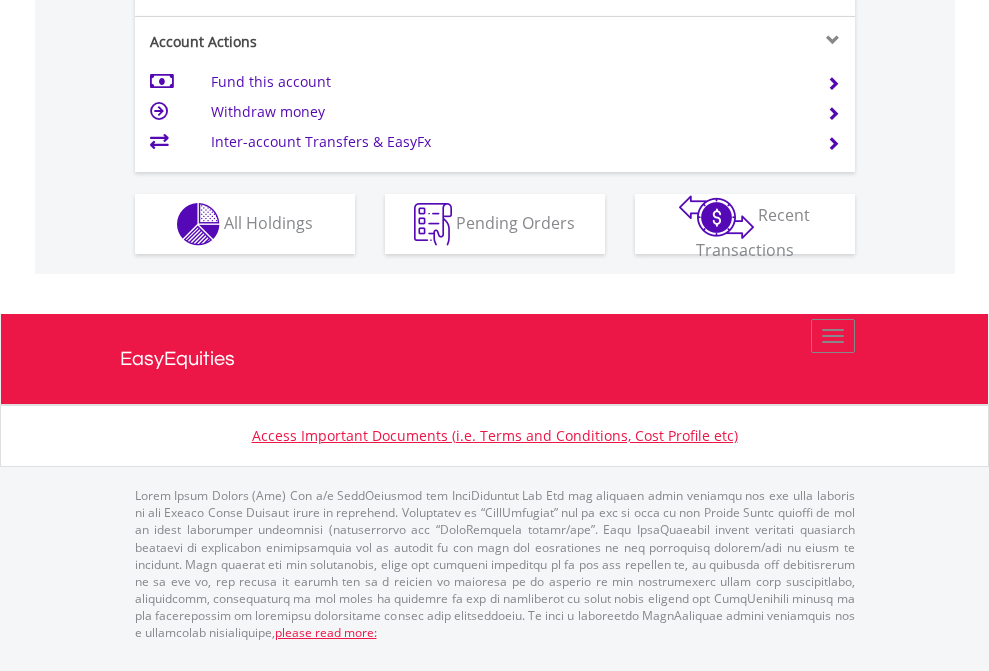 click on "Investment types" at bounding box center [706, -337] 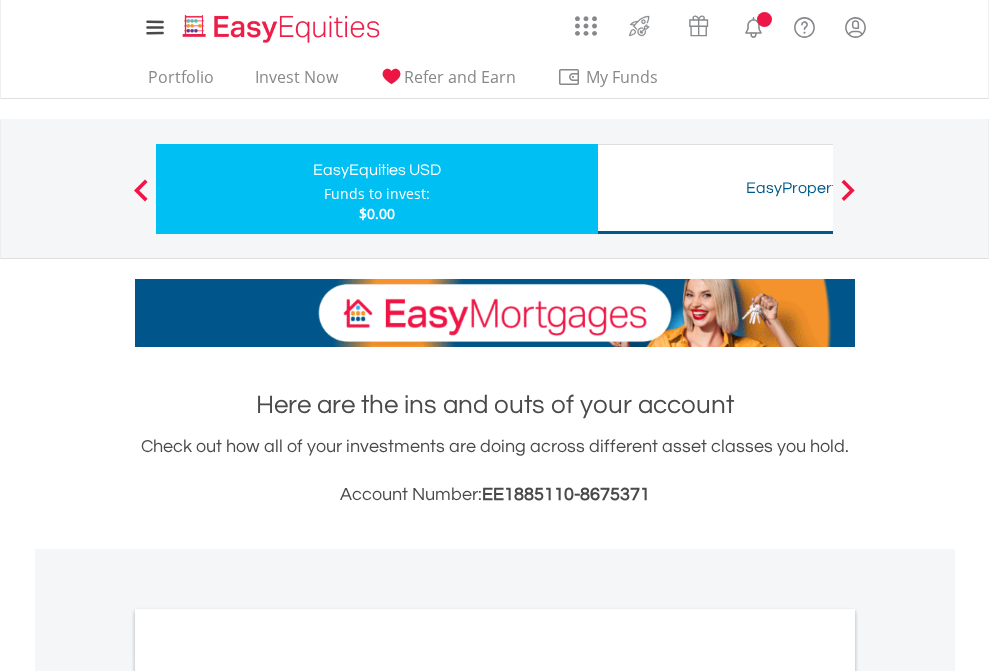 scroll, scrollTop: 0, scrollLeft: 0, axis: both 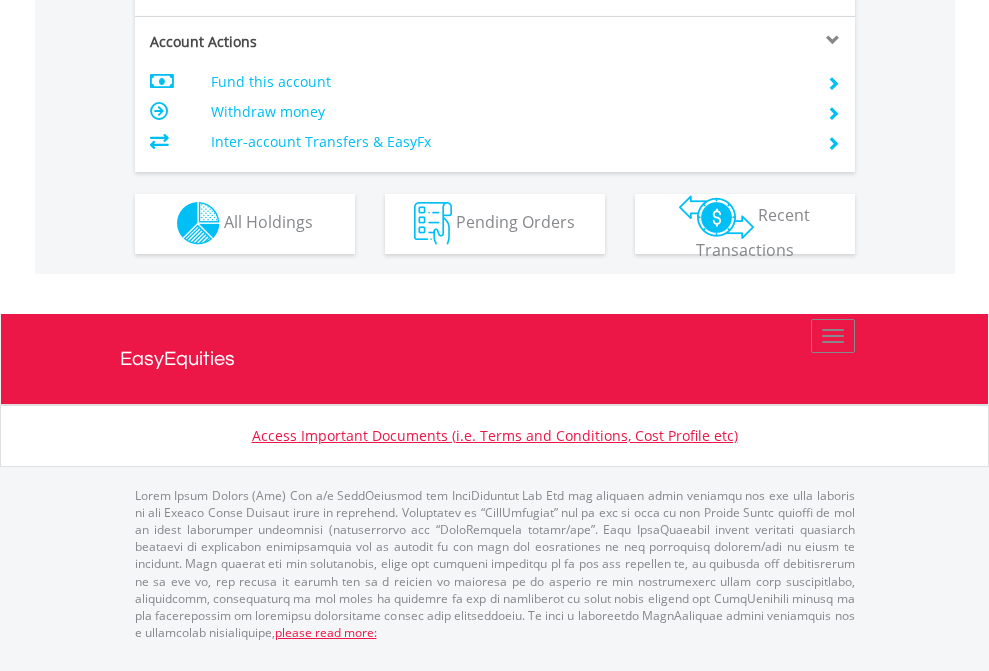 click on "Investment types" at bounding box center [706, -353] 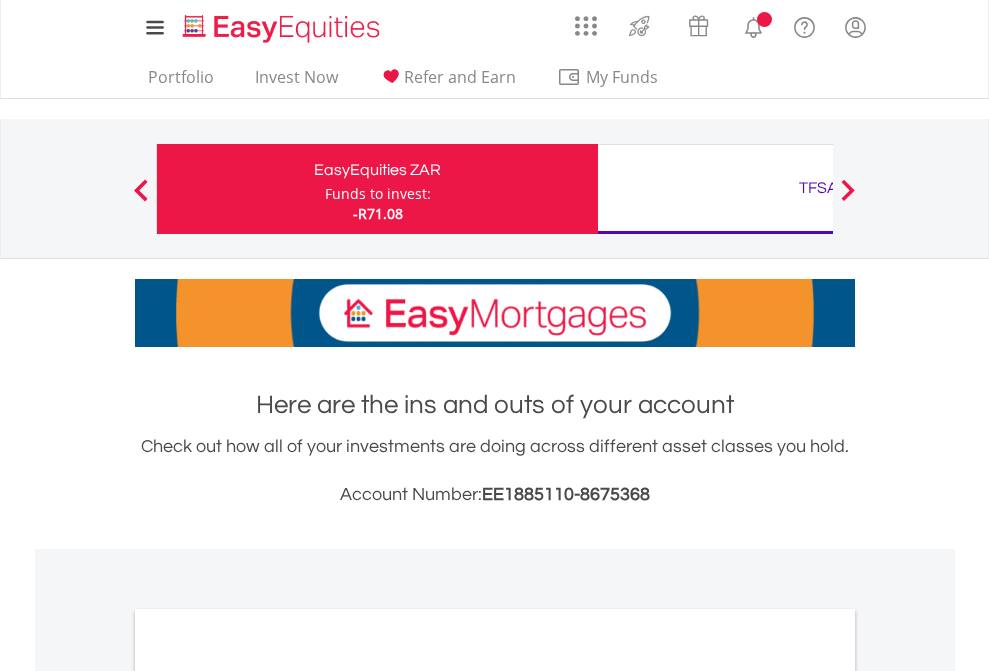 scroll, scrollTop: 0, scrollLeft: 0, axis: both 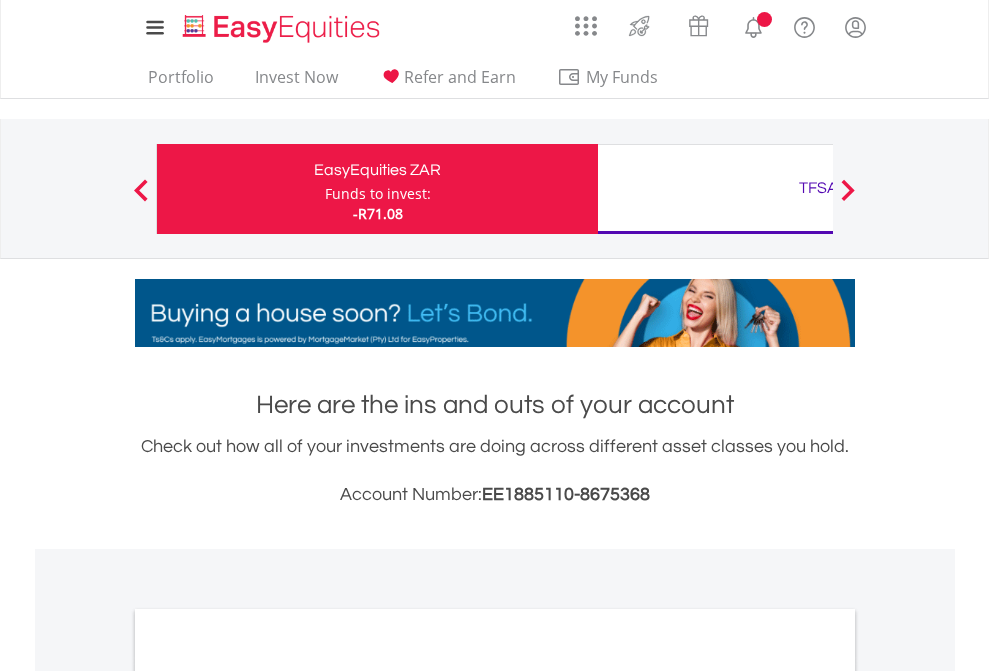 click on "All Holdings" at bounding box center (268, 1096) 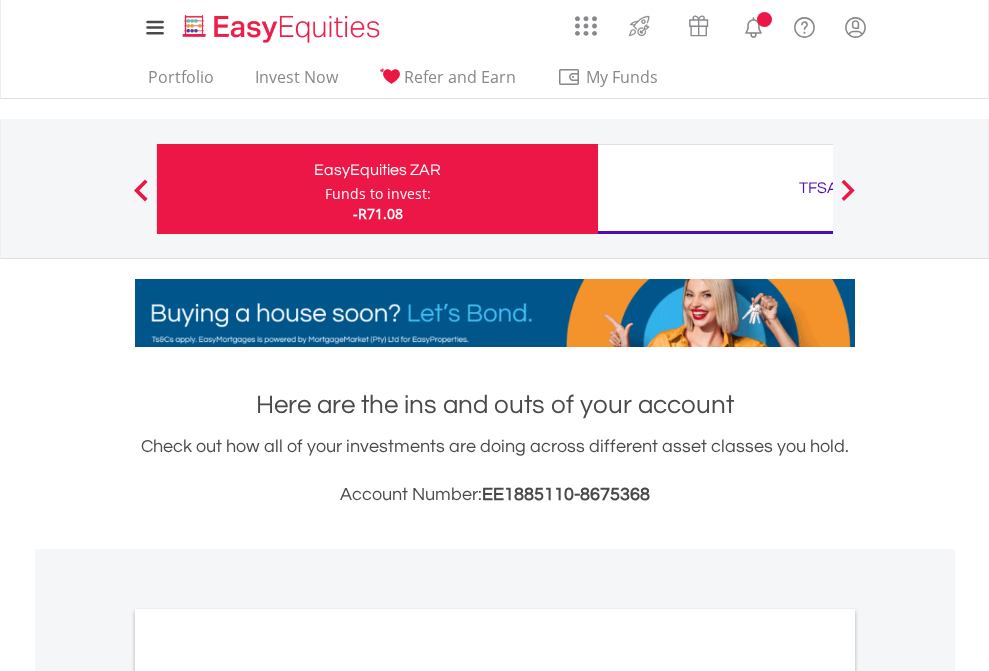 scroll, scrollTop: 1202, scrollLeft: 0, axis: vertical 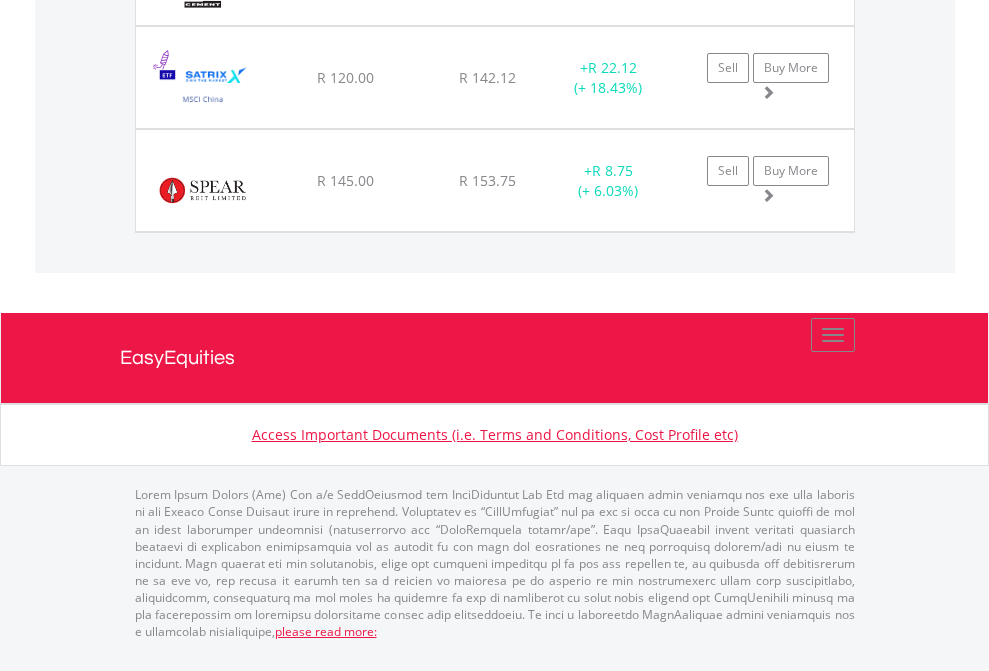 click on "TFSA" at bounding box center [818, -1997] 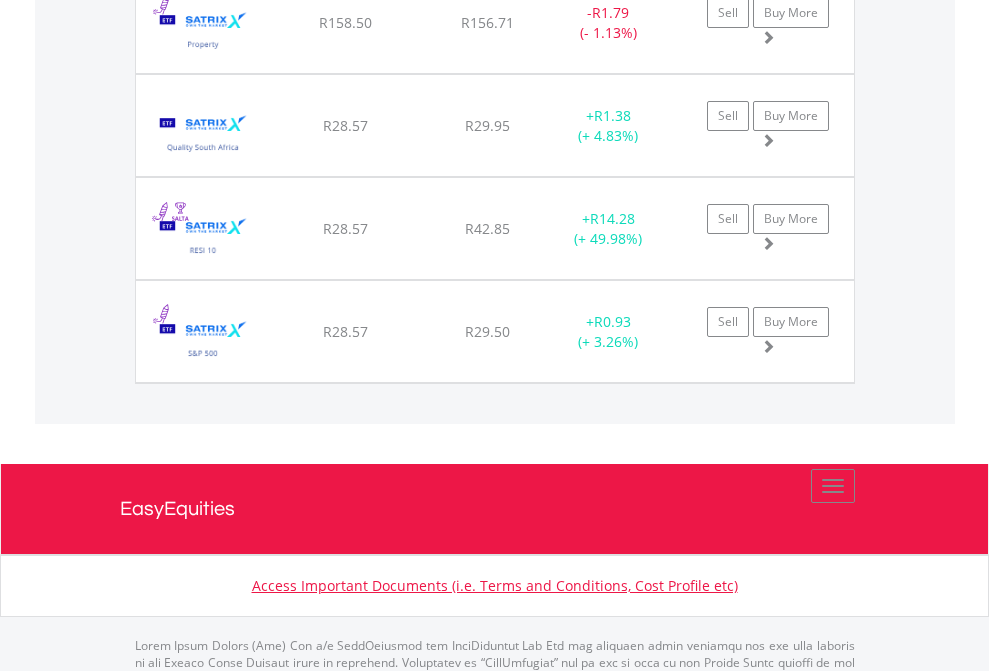 click on "EasyEquities USD" at bounding box center (818, -1745) 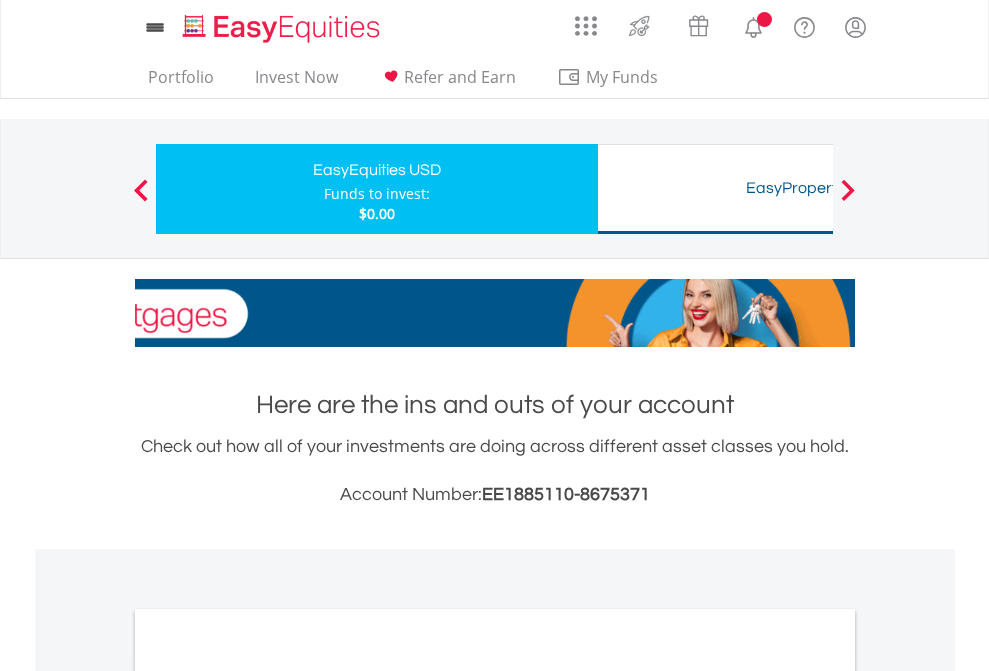 scroll, scrollTop: 1202, scrollLeft: 0, axis: vertical 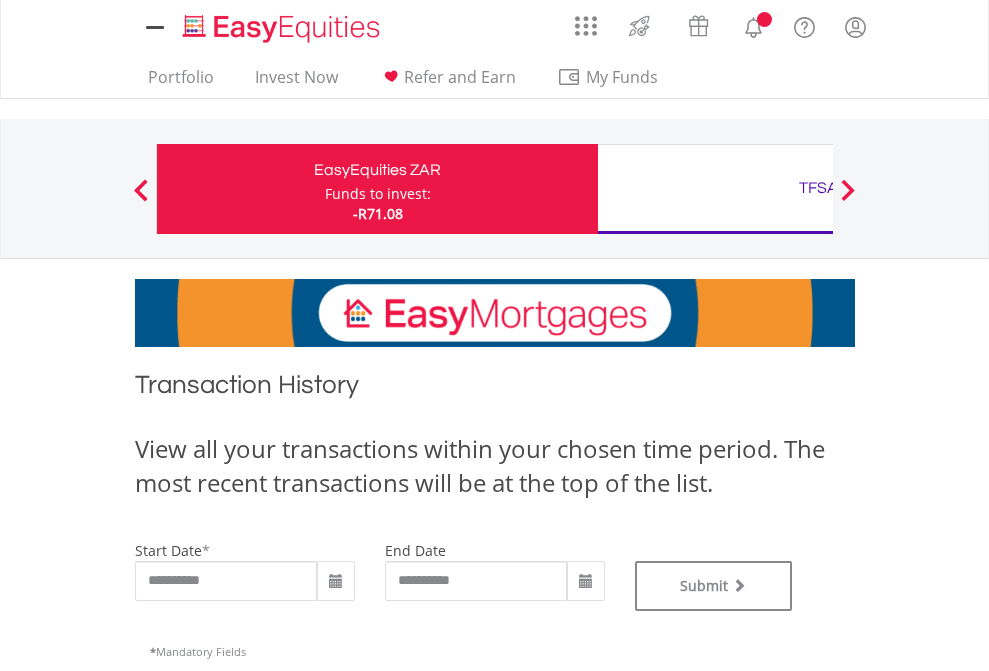 click on "TFSA" at bounding box center [818, 188] 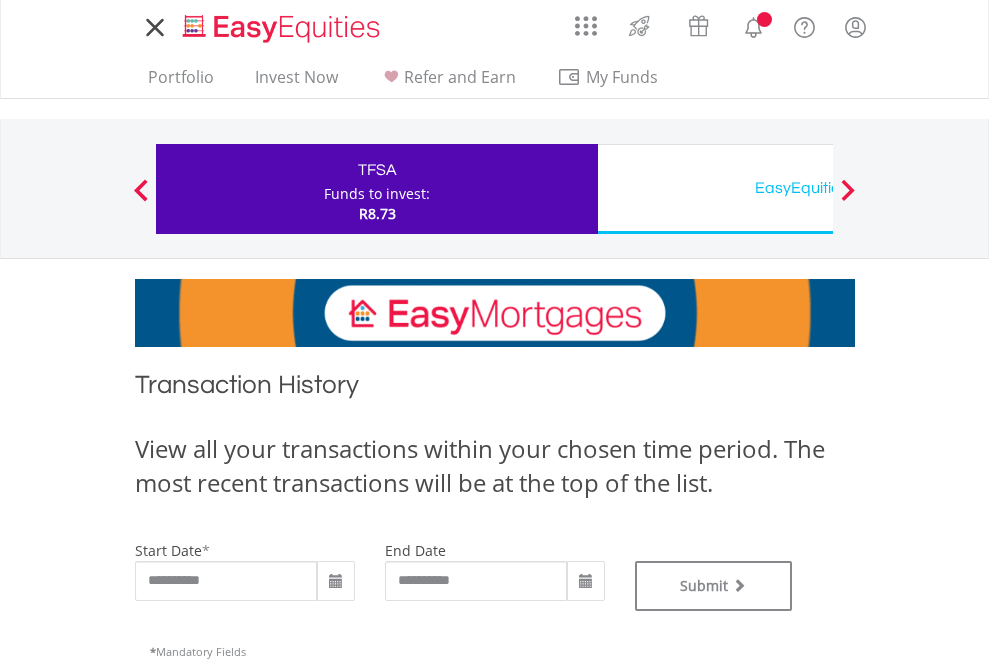 scroll, scrollTop: 0, scrollLeft: 0, axis: both 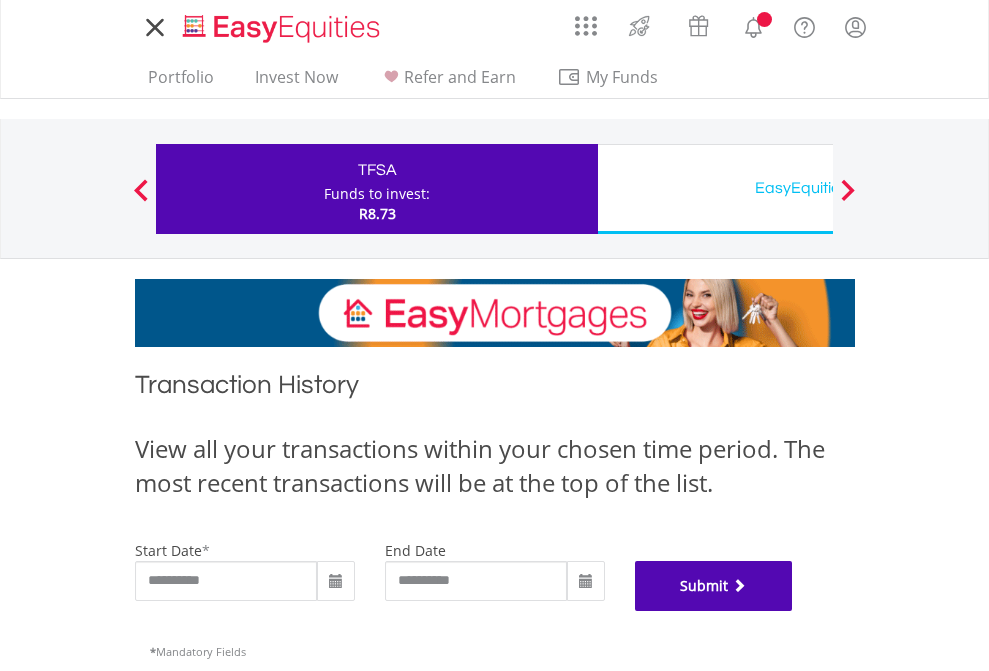 click on "Submit" at bounding box center (714, 586) 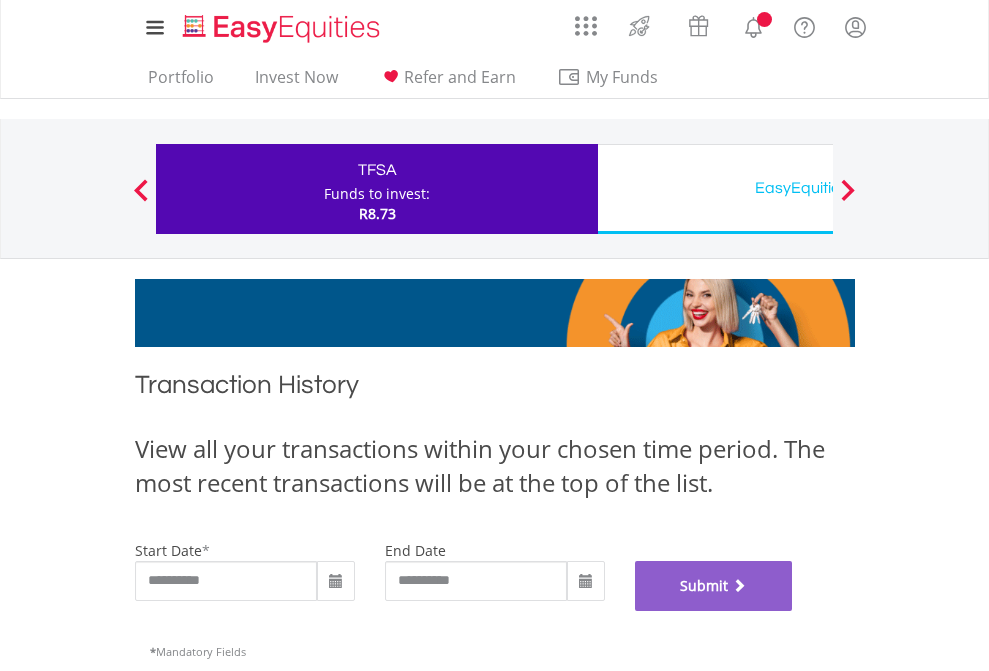 scroll, scrollTop: 811, scrollLeft: 0, axis: vertical 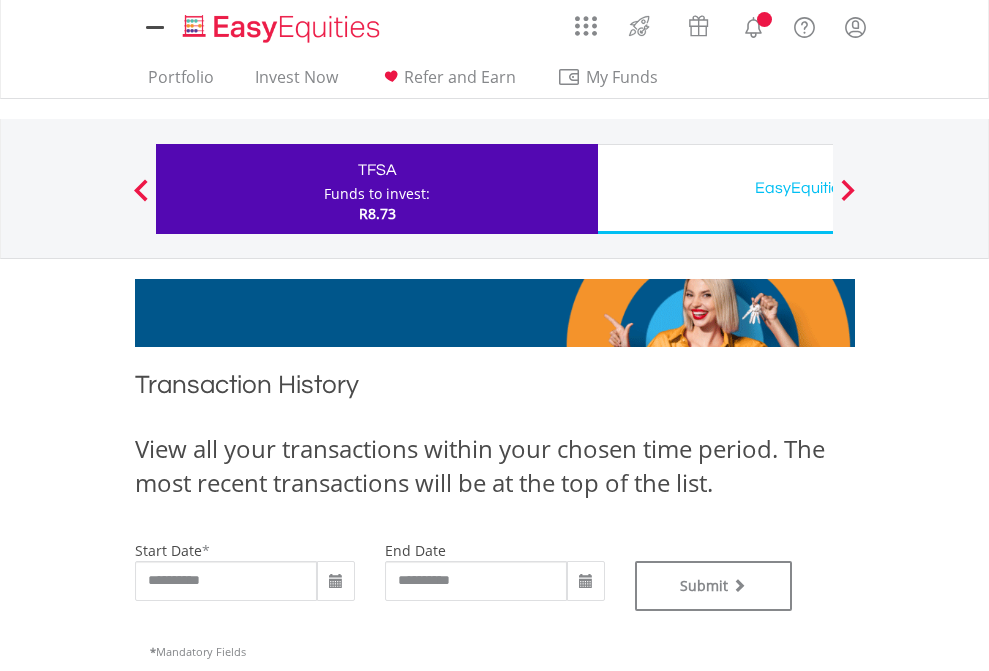 click on "EasyEquities USD" at bounding box center [818, 188] 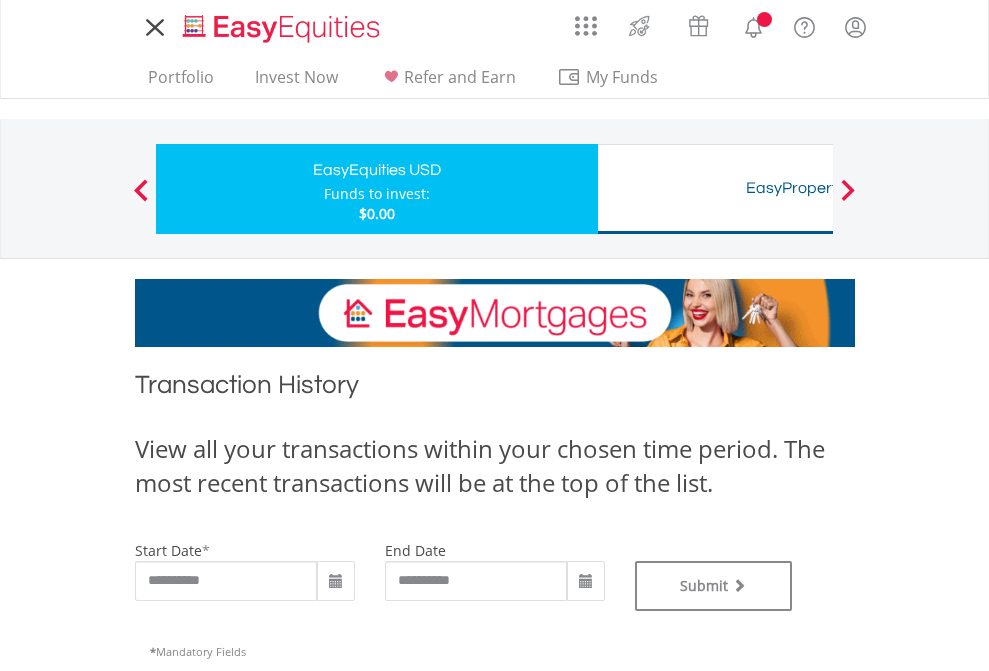 scroll, scrollTop: 0, scrollLeft: 0, axis: both 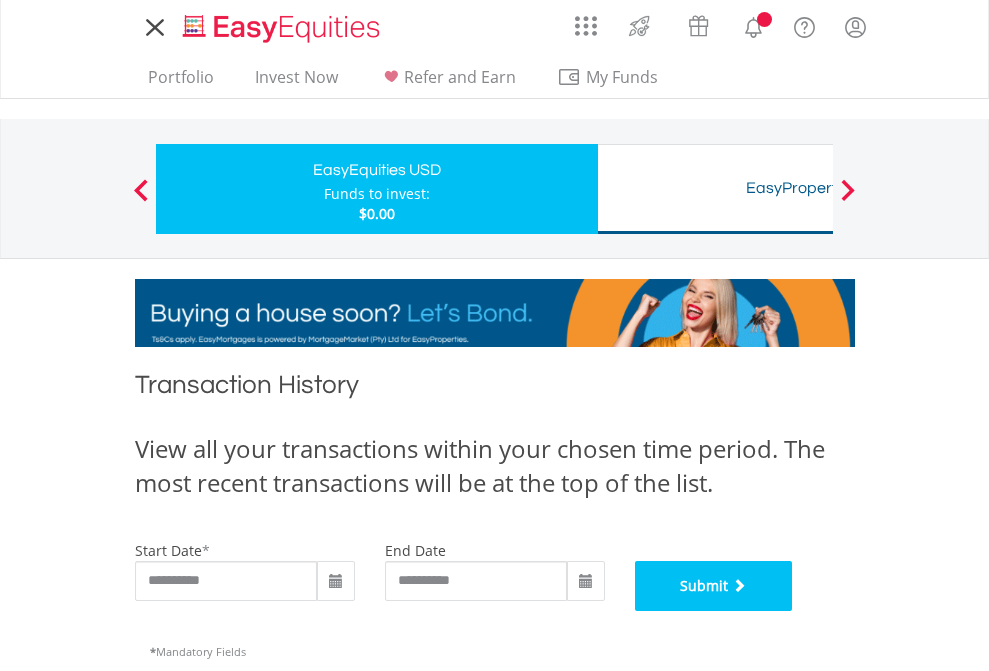 click on "Submit" at bounding box center (714, 586) 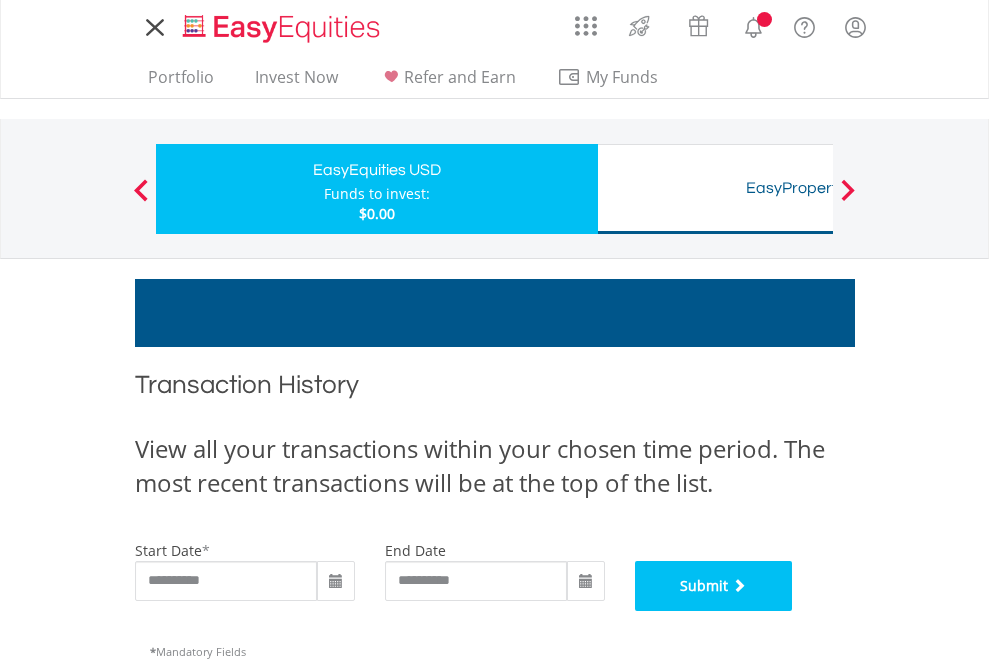 scroll, scrollTop: 811, scrollLeft: 0, axis: vertical 